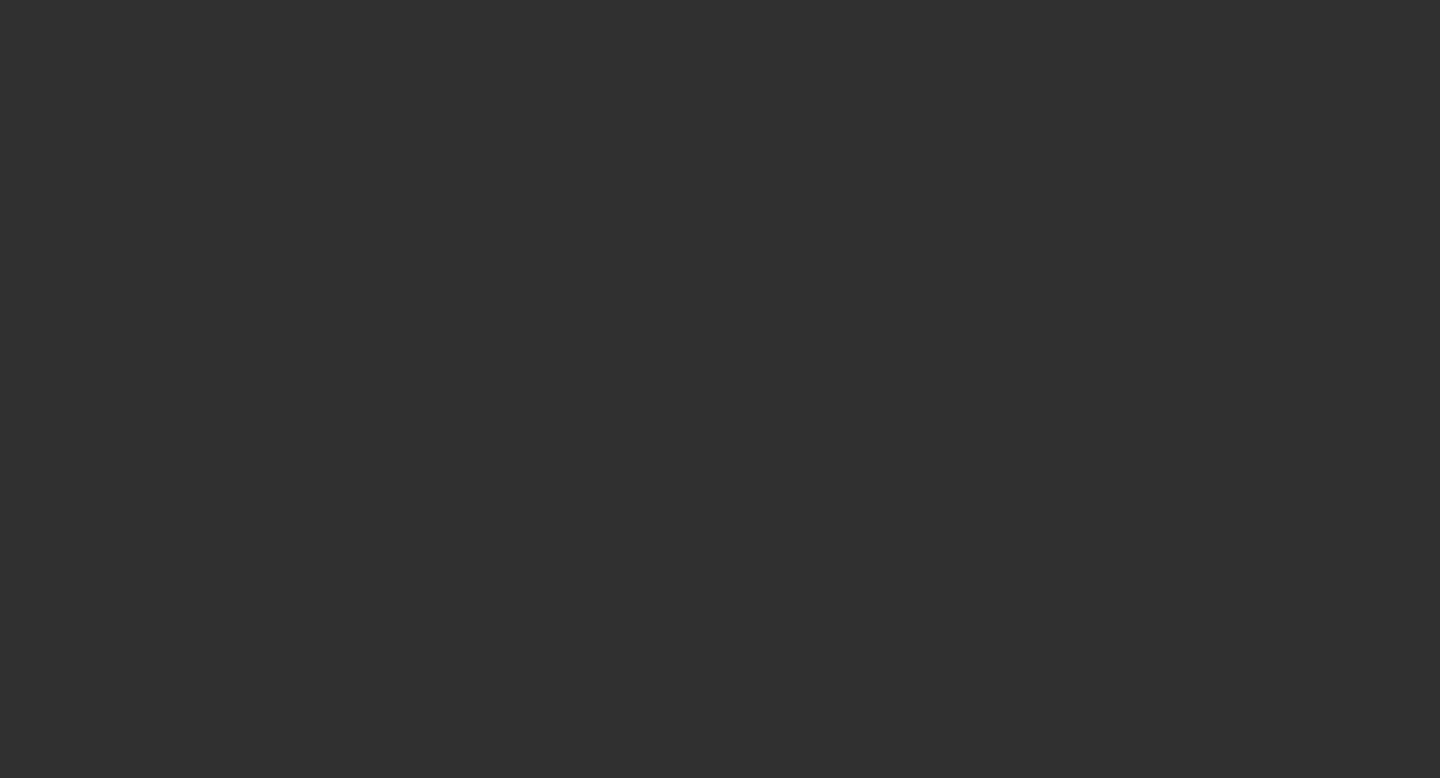 scroll, scrollTop: 0, scrollLeft: 0, axis: both 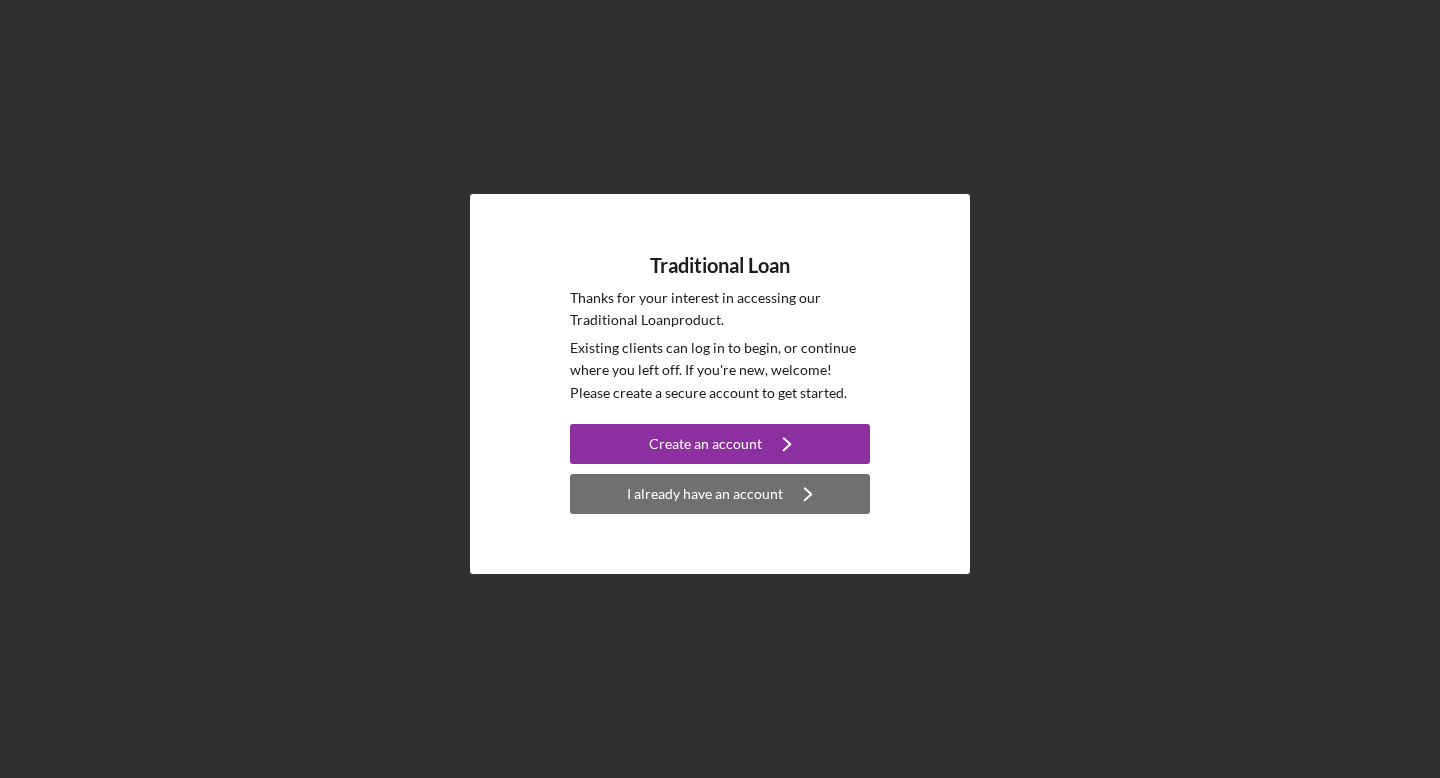 click on "I already have an account" at bounding box center (705, 494) 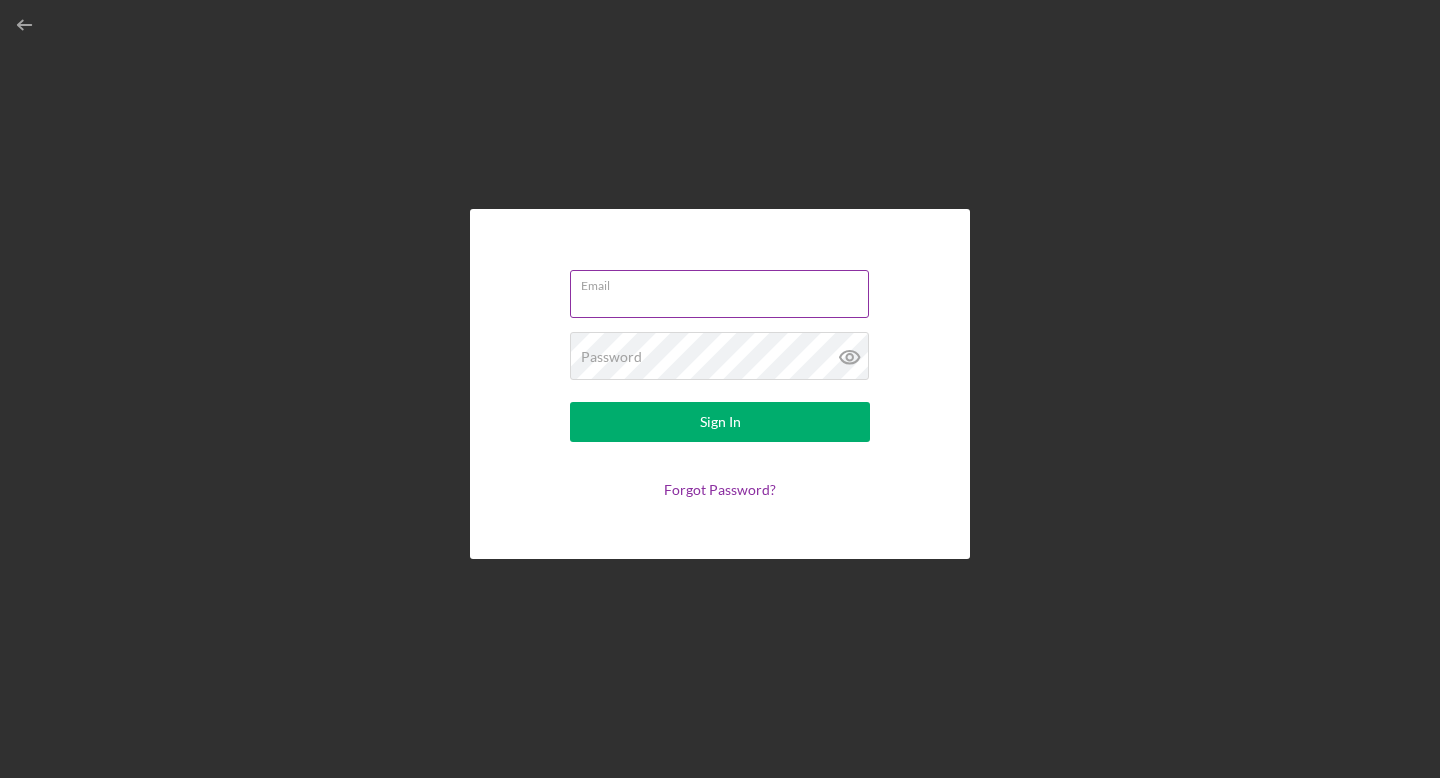 click on "Email" at bounding box center (719, 294) 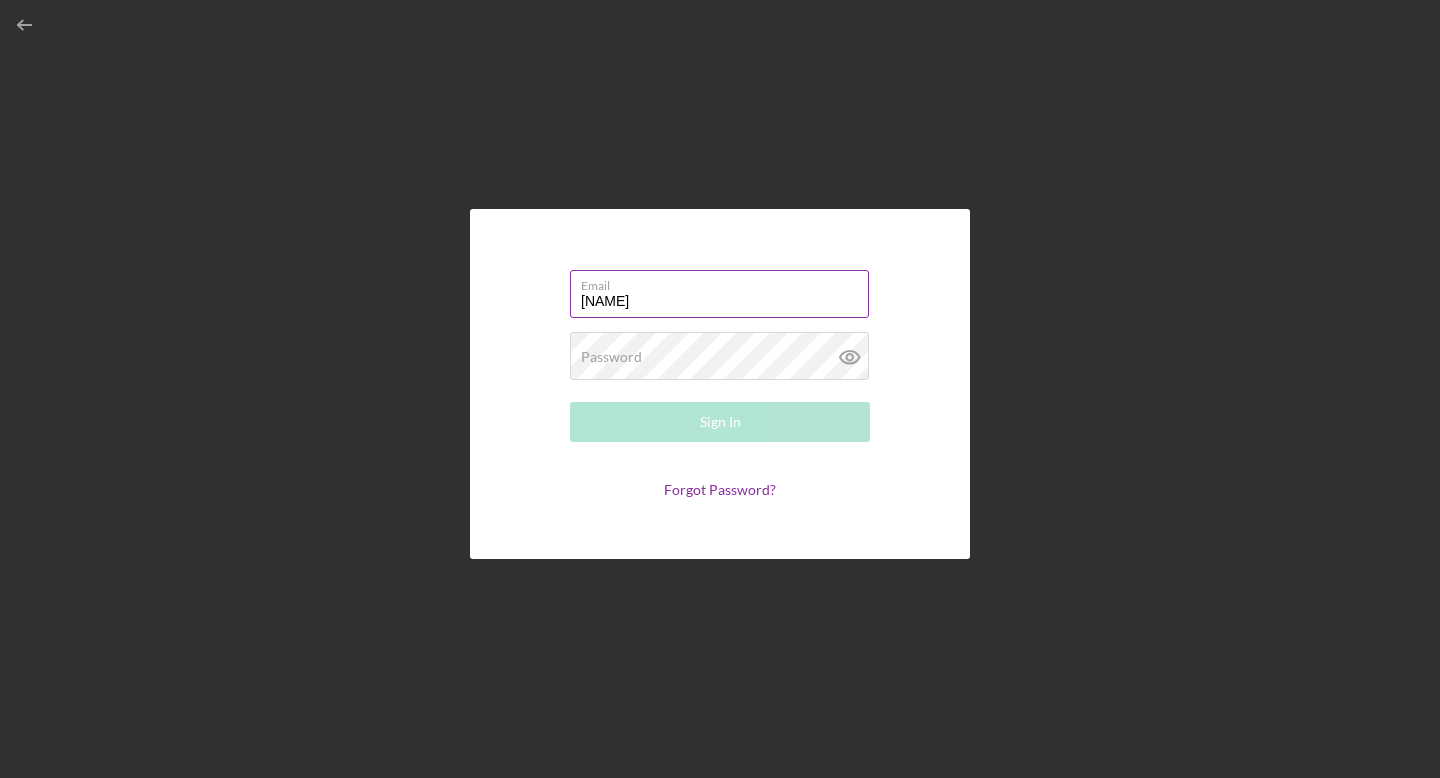 type on "iamrhapsodist@[EXAMPLE.COM]" 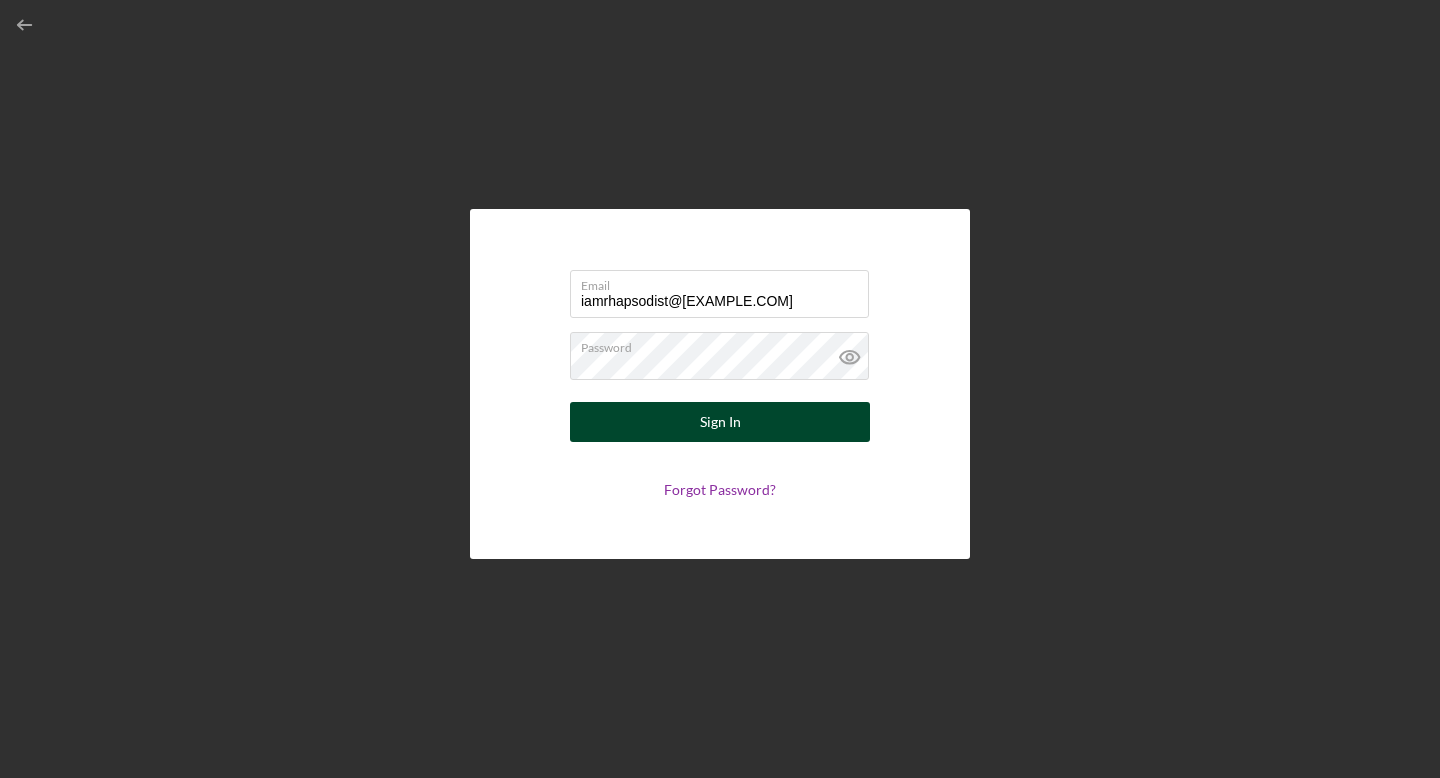 click on "Sign In" at bounding box center [720, 422] 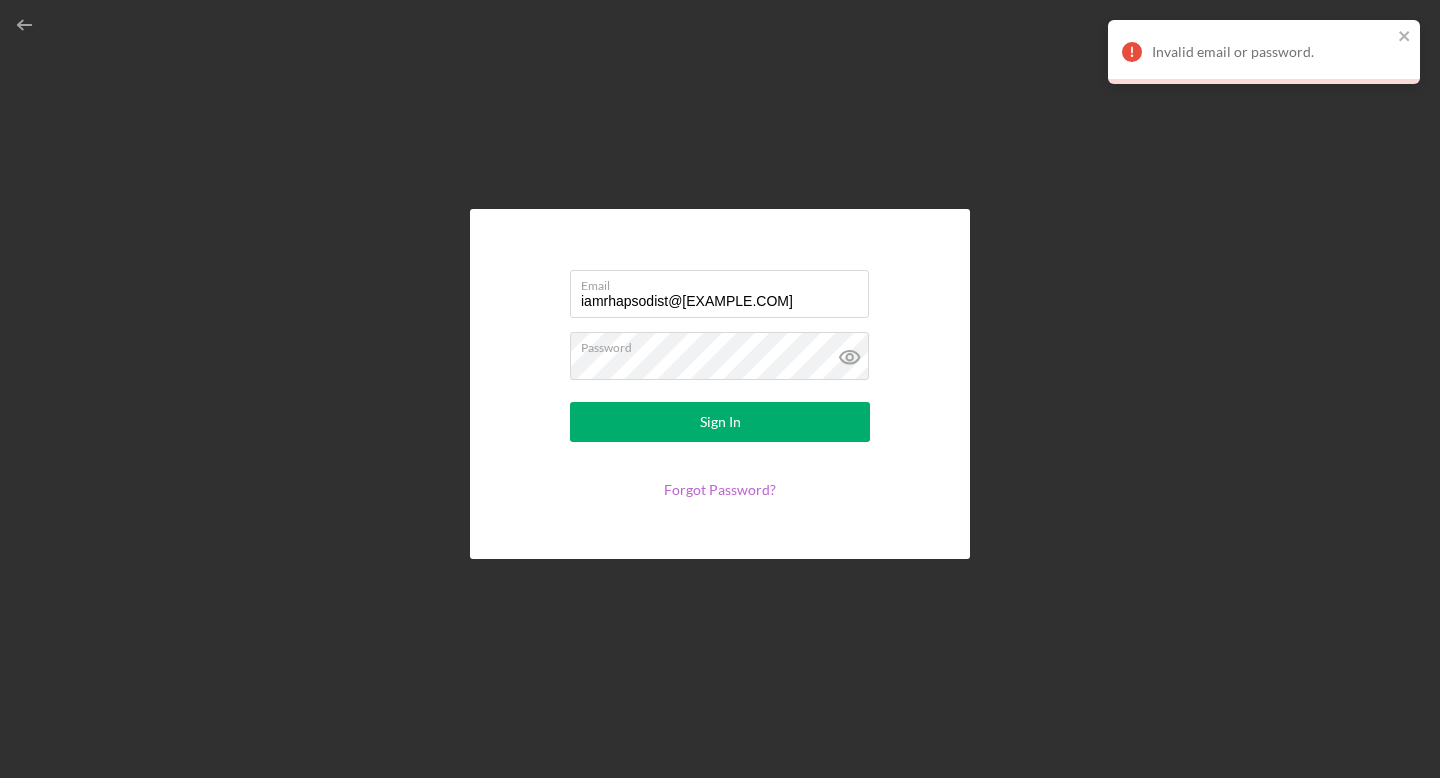 click on "Forgot Password?" at bounding box center (720, 489) 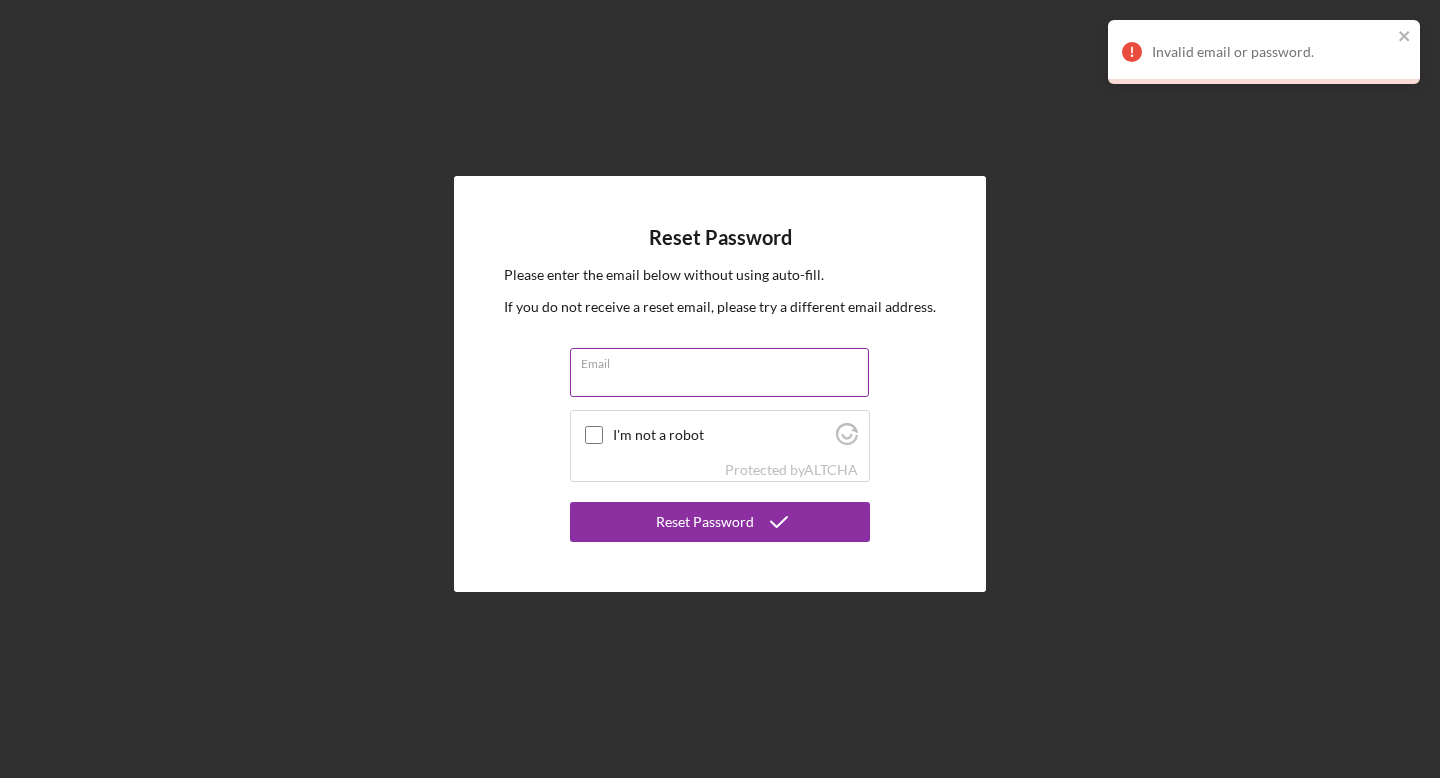 click on "Email" at bounding box center (720, 373) 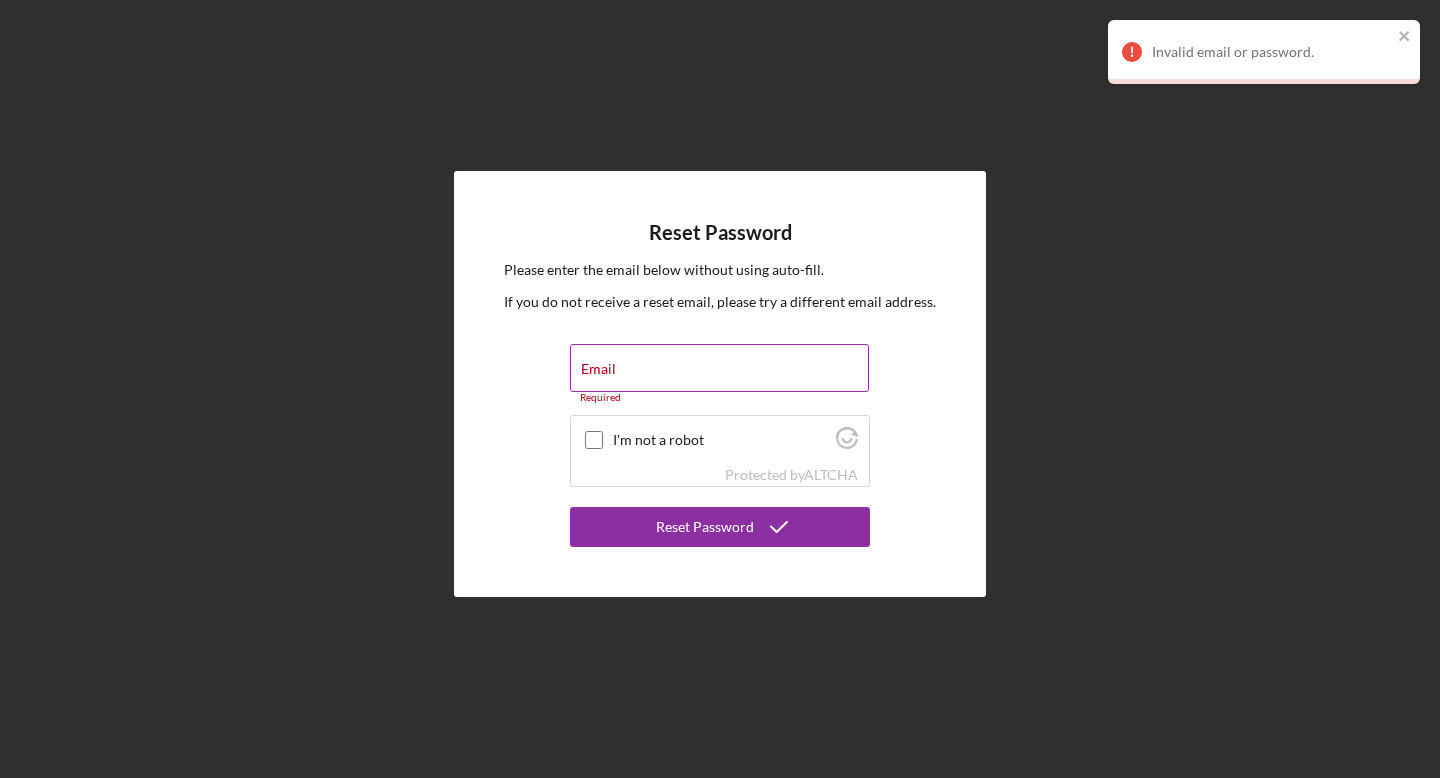 click on "Email Required" at bounding box center [720, 374] 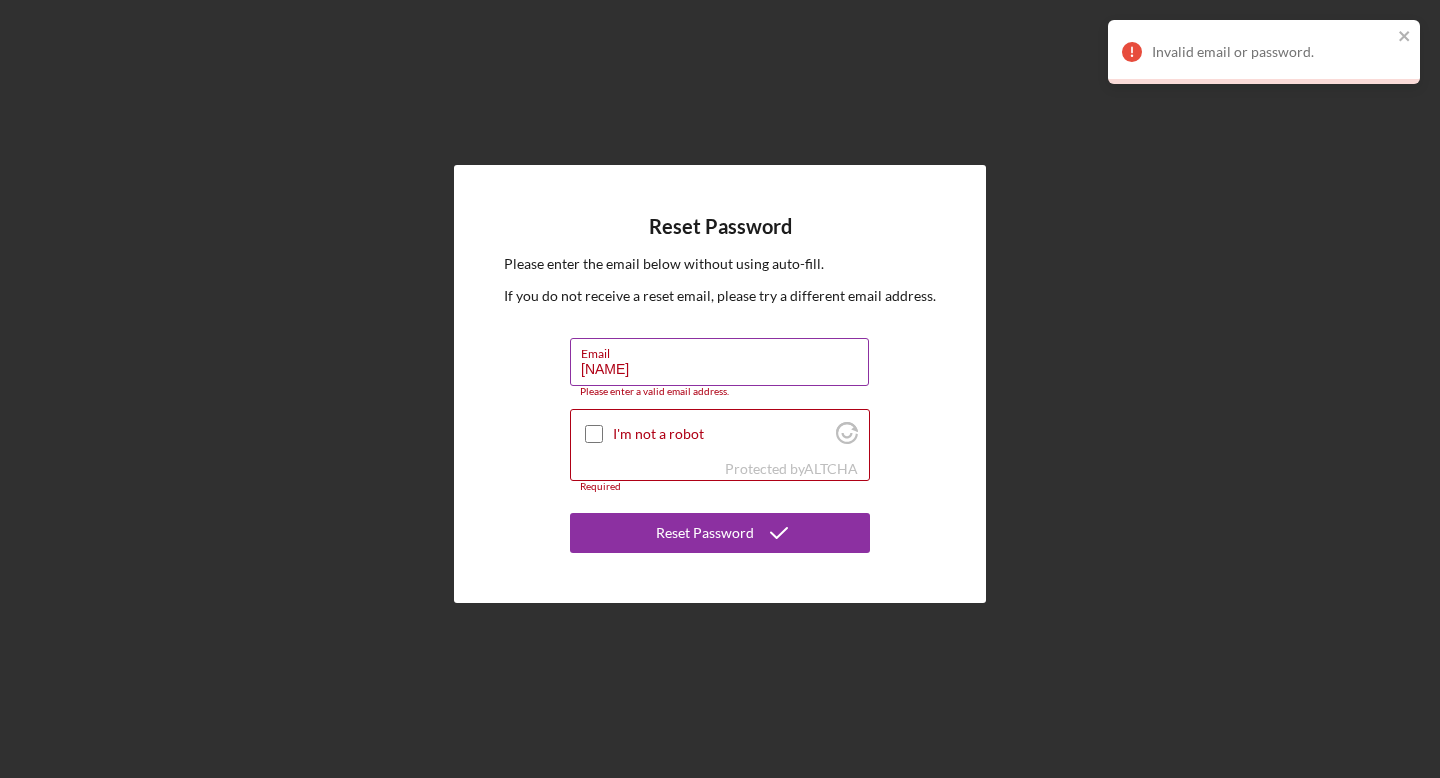 type on "iamrhapsodist@[EXAMPLE.COM]" 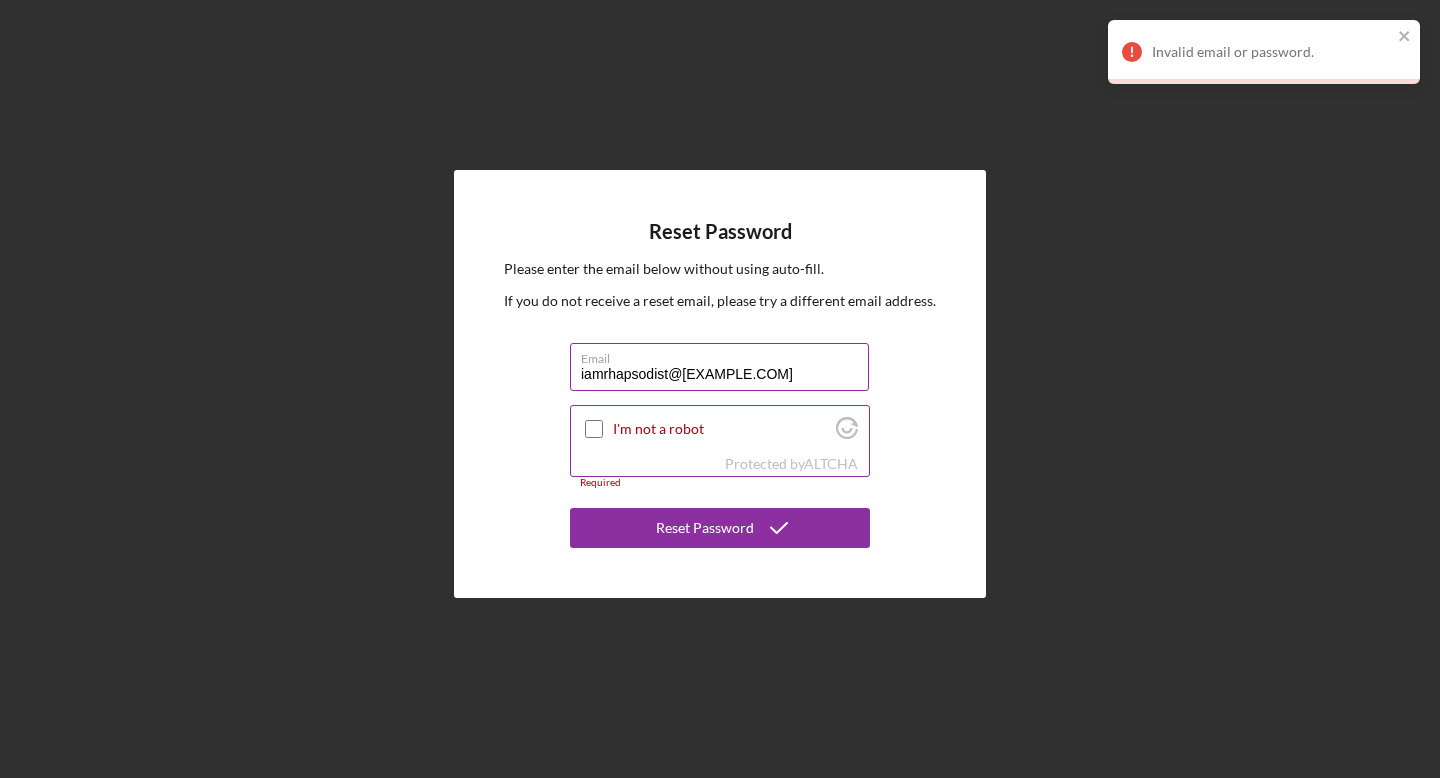 click on "I'm not a robot" at bounding box center (594, 429) 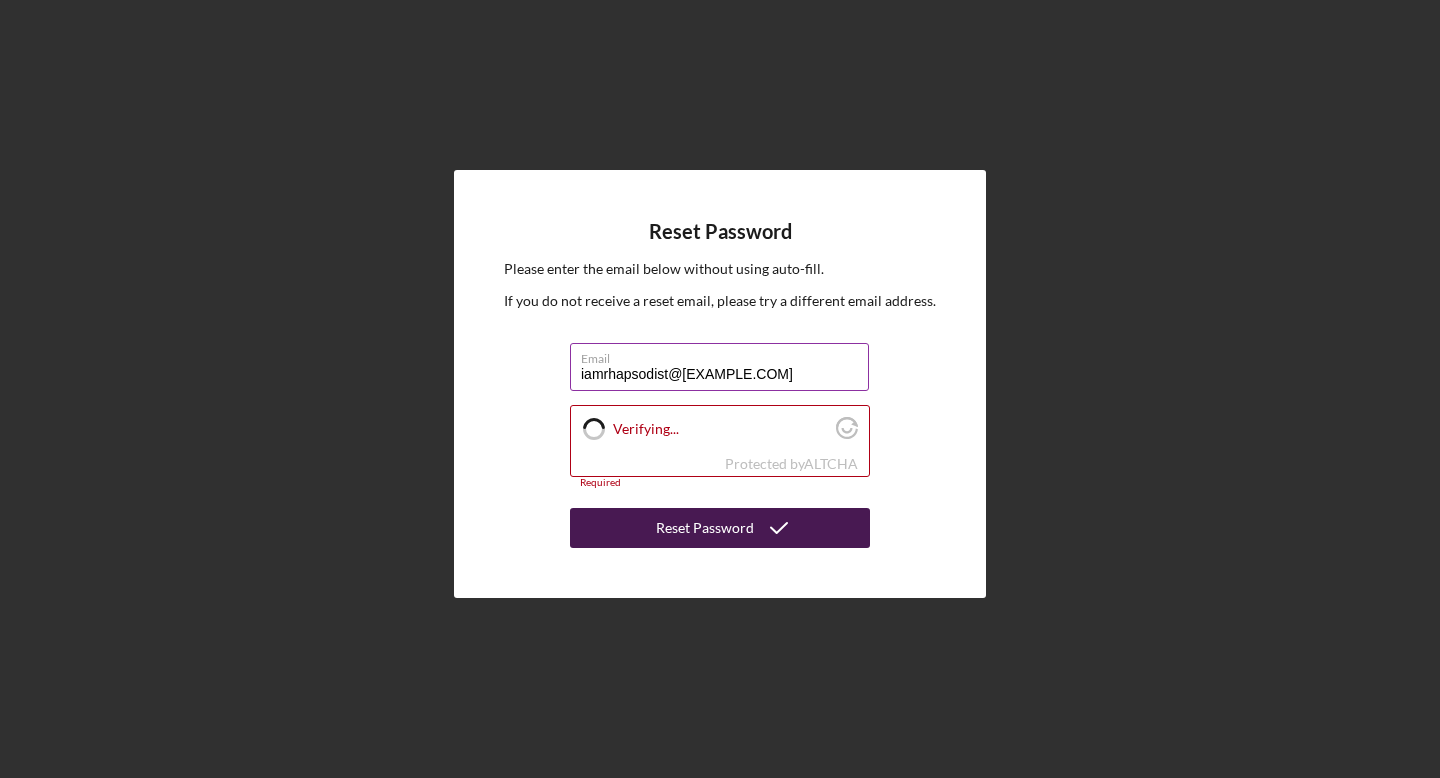 checkbox on "true" 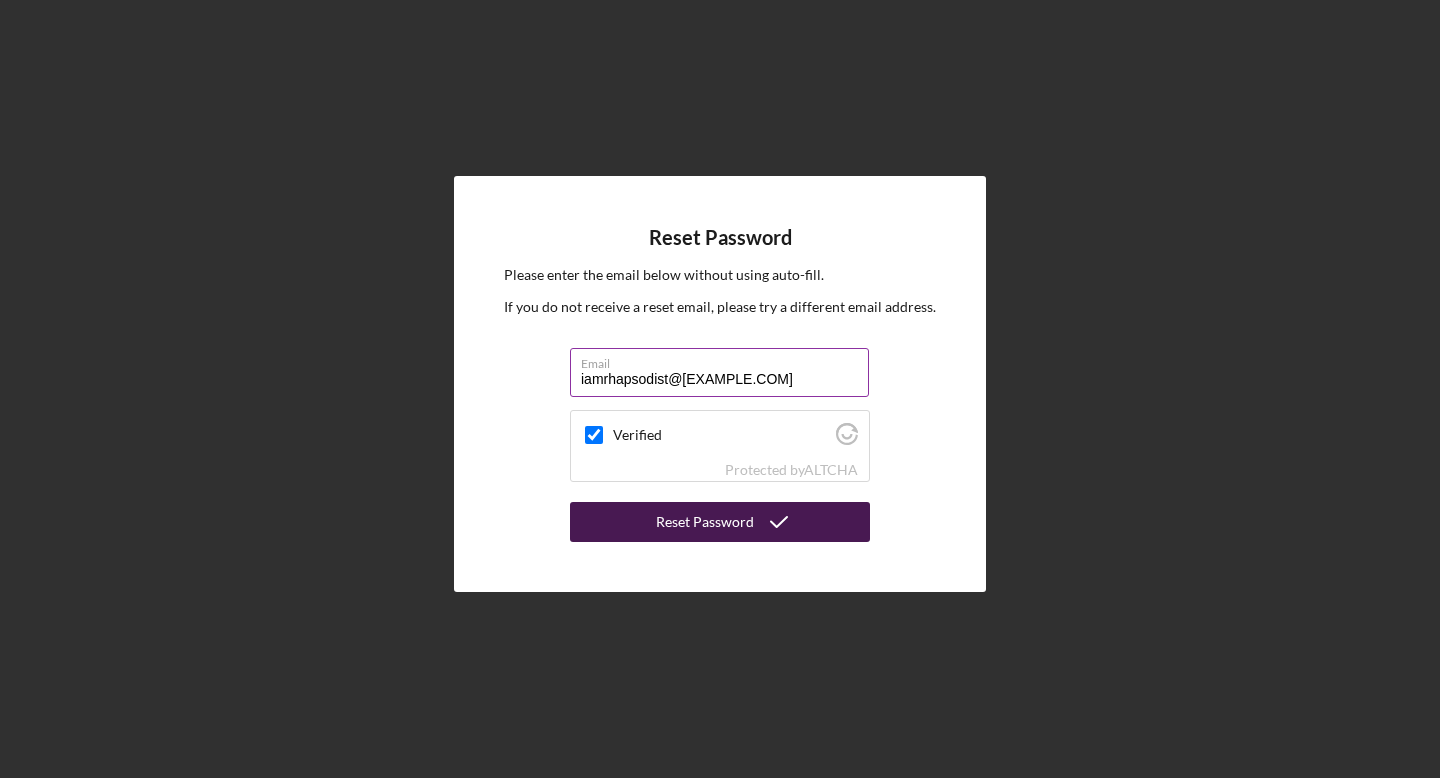 click on "Reset Password" at bounding box center (705, 522) 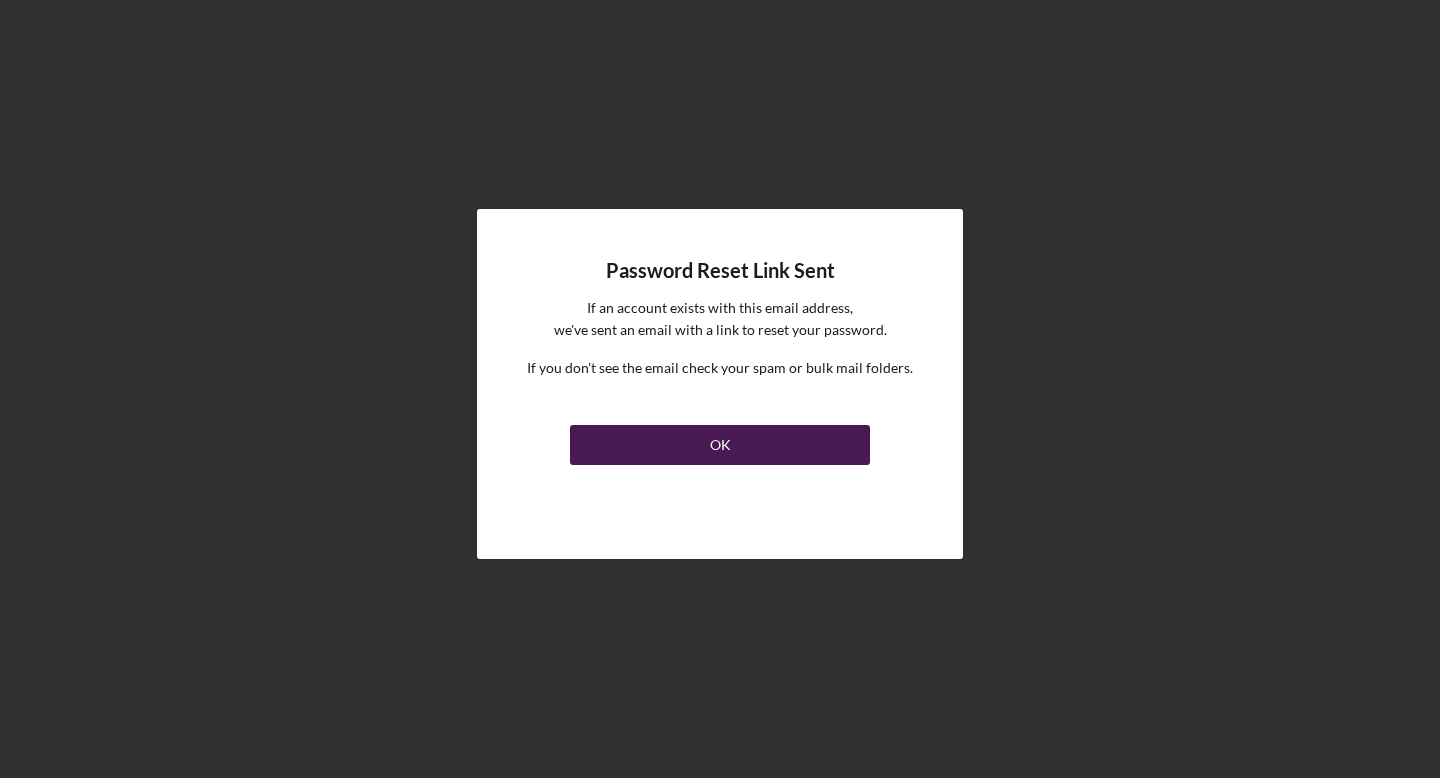 click on "OK" at bounding box center (720, 445) 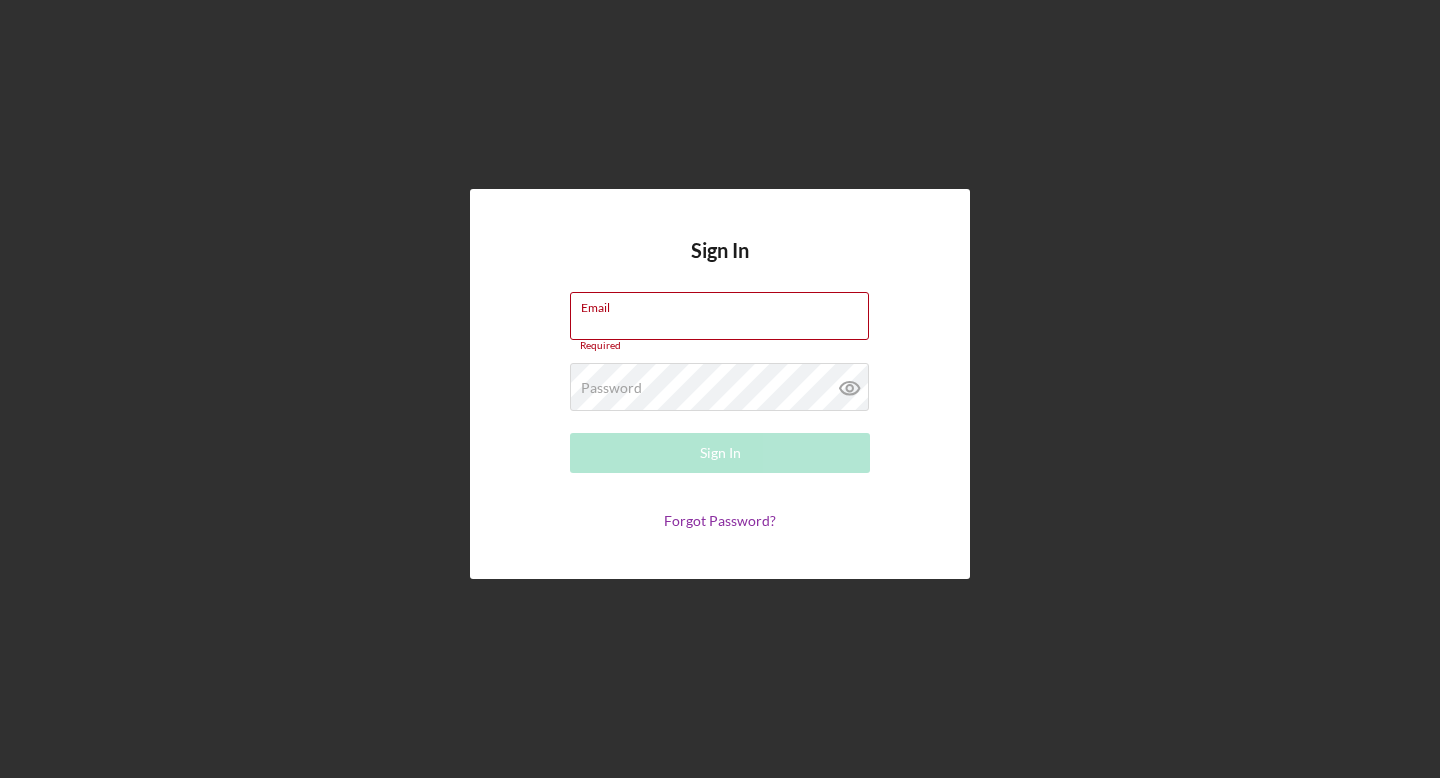 click on "Email Required Password Required Sign In Forgot Password?" at bounding box center (720, 411) 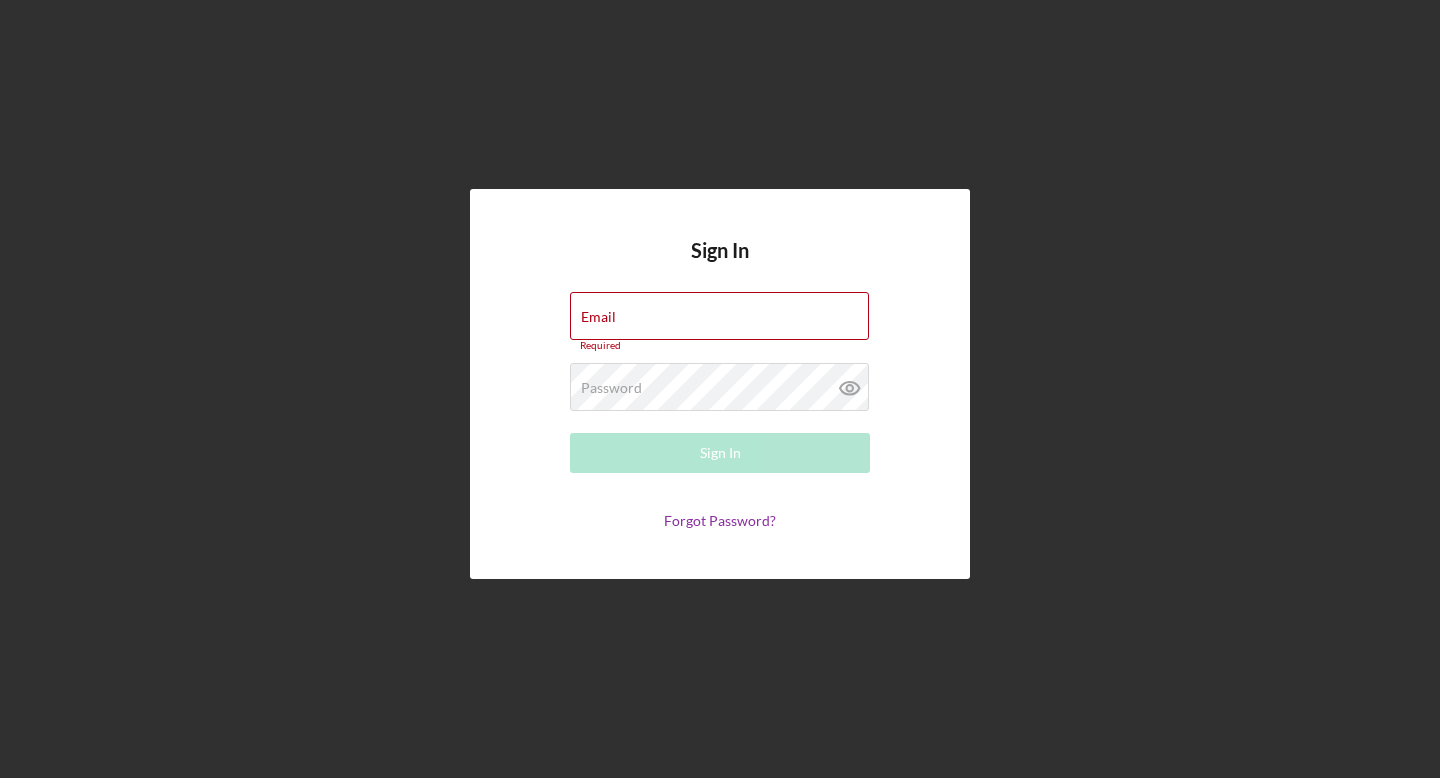 click on "Sign In Email Required Password Required Sign In Forgot Password?" at bounding box center [720, 384] 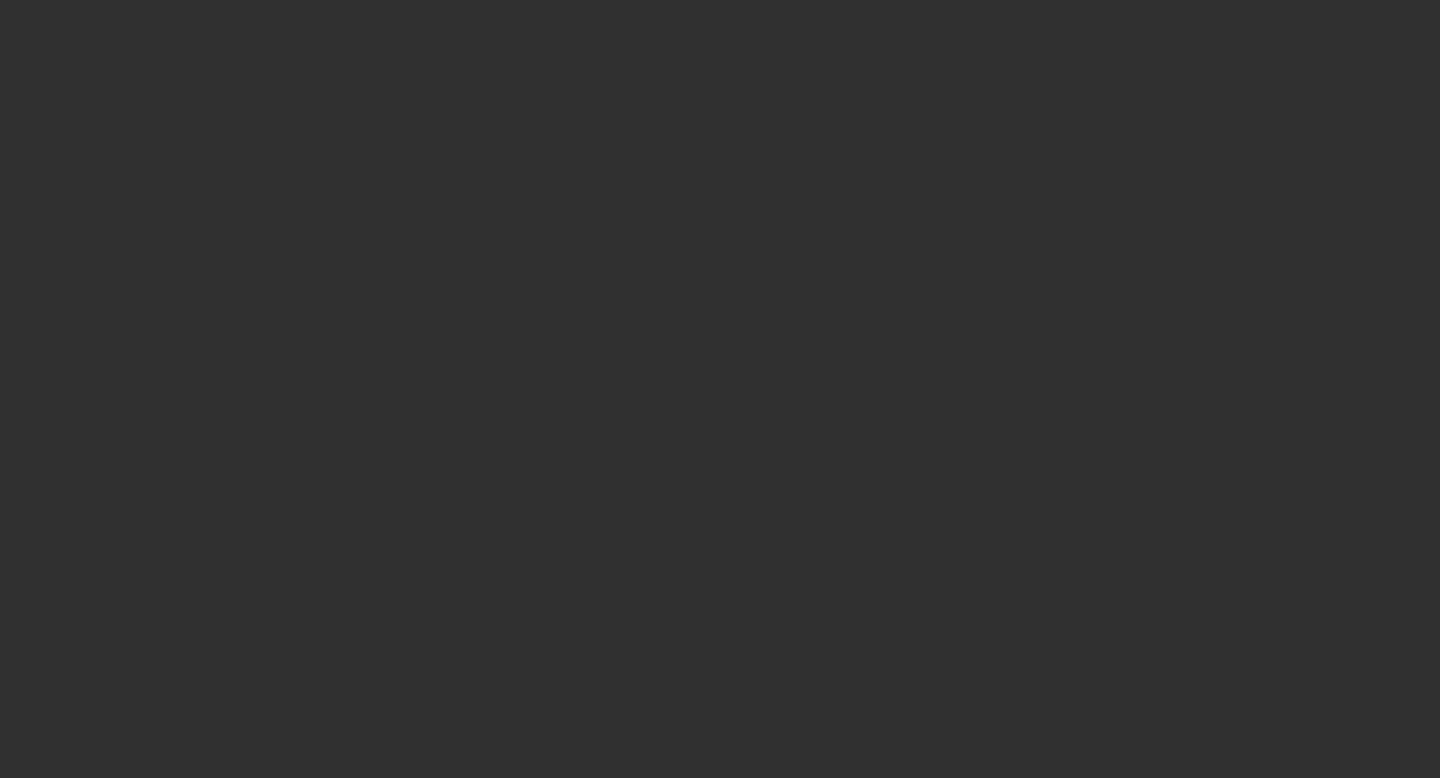 scroll, scrollTop: 0, scrollLeft: 0, axis: both 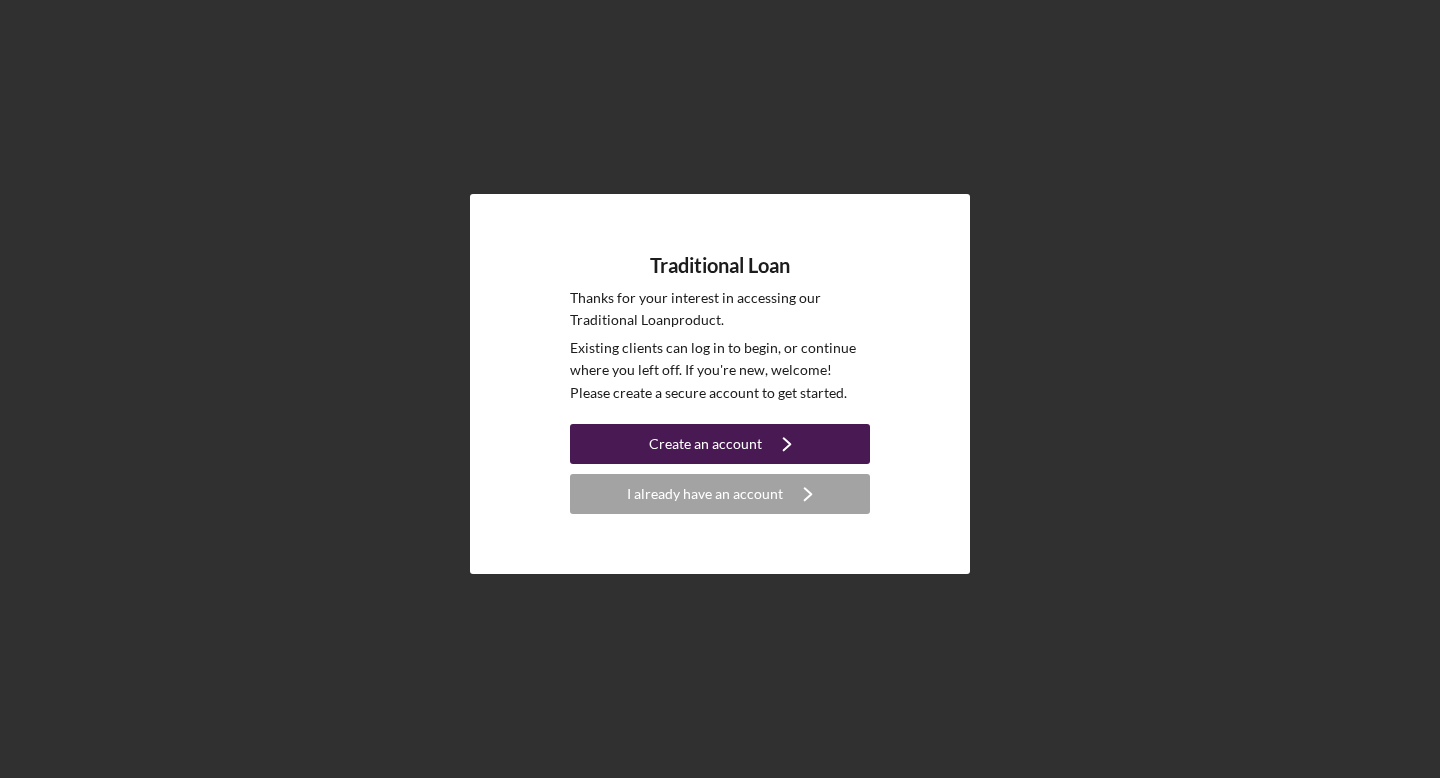 click on "Create an account" at bounding box center (705, 444) 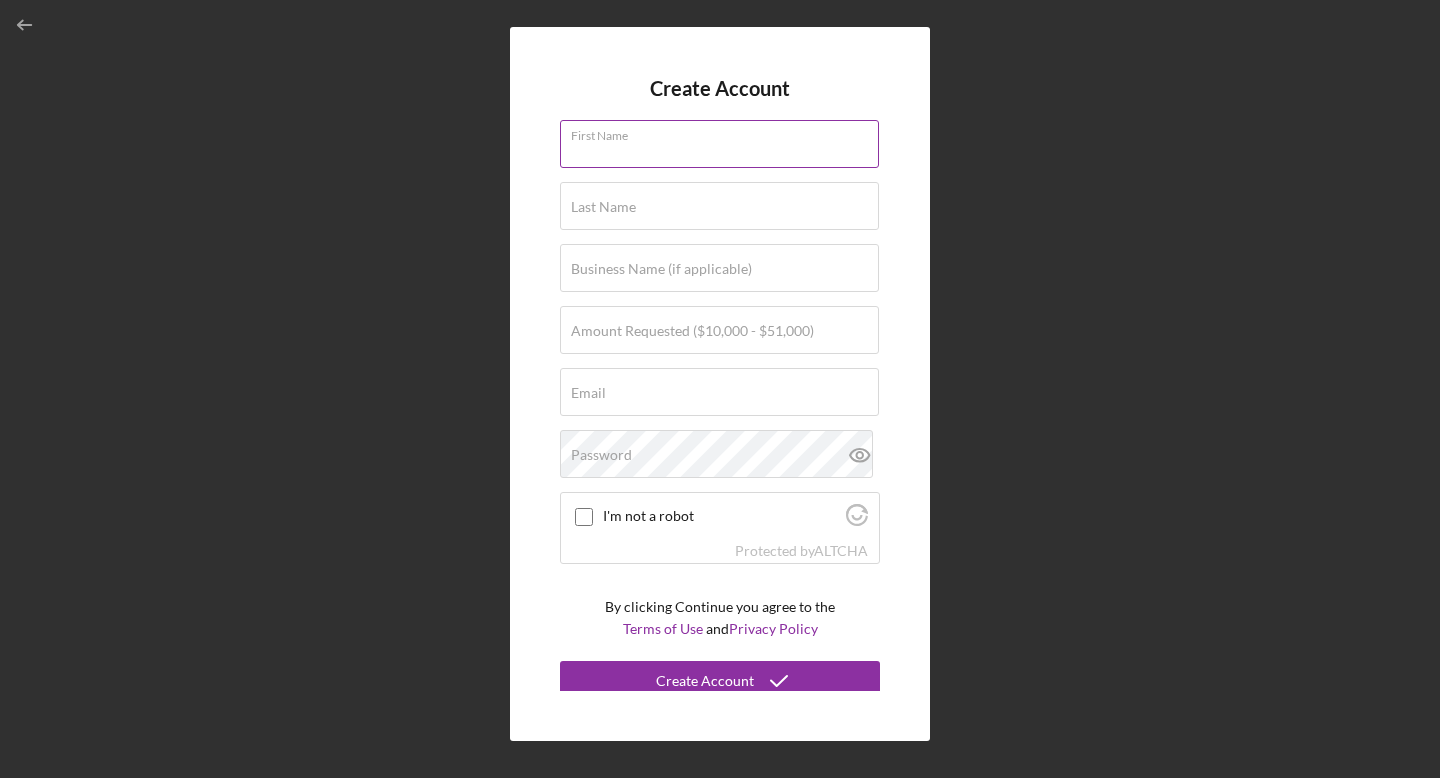 click on "First Name" at bounding box center [720, 145] 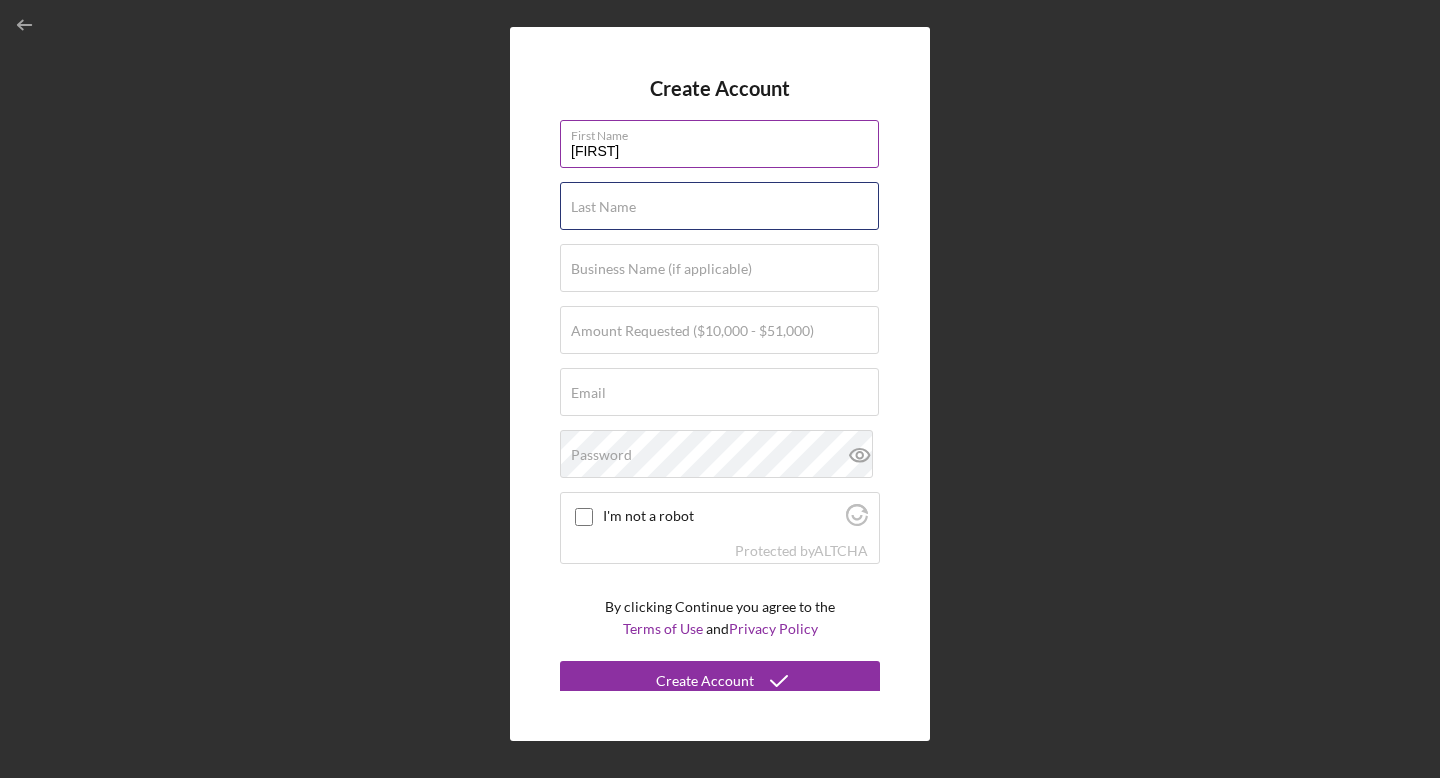 type on "Brown" 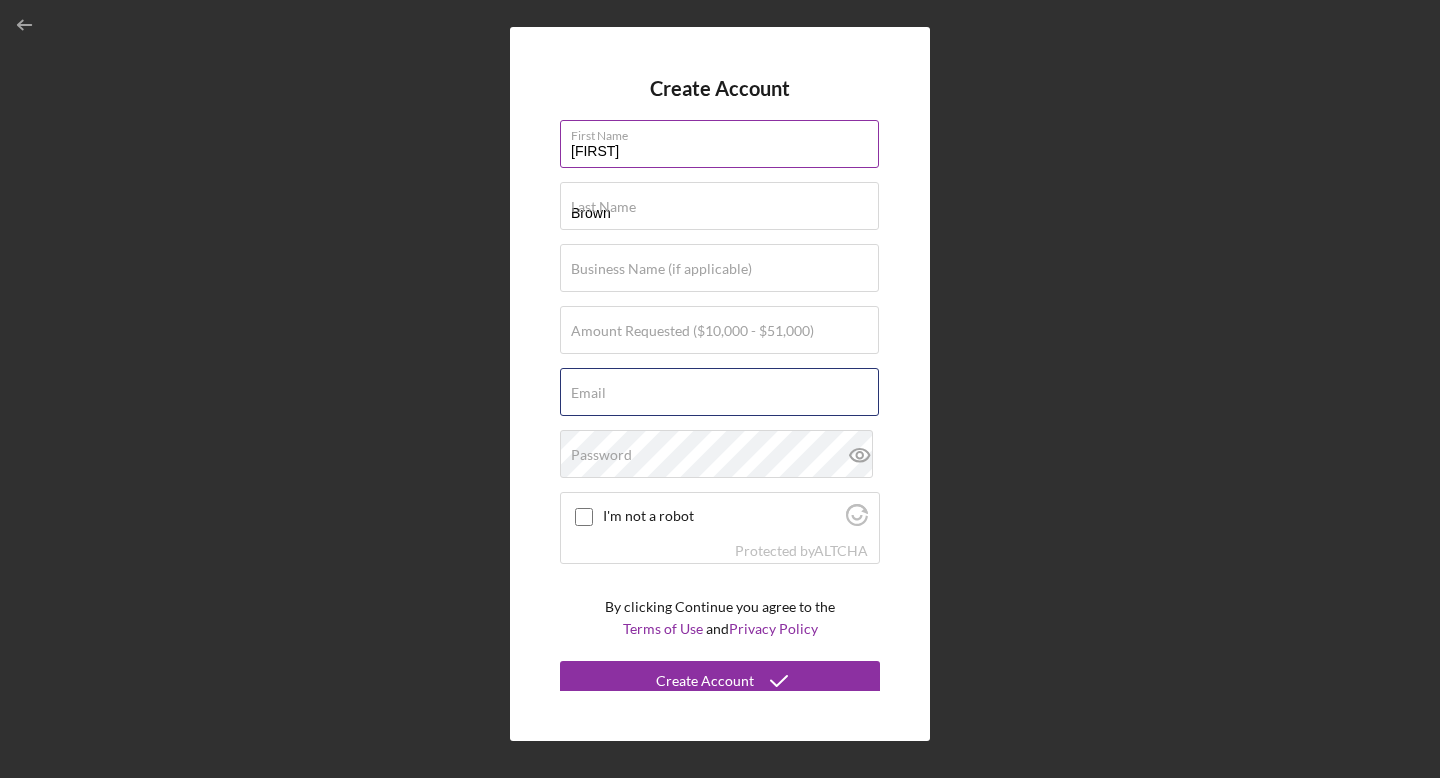 type on "trina.ranson@gmail.com" 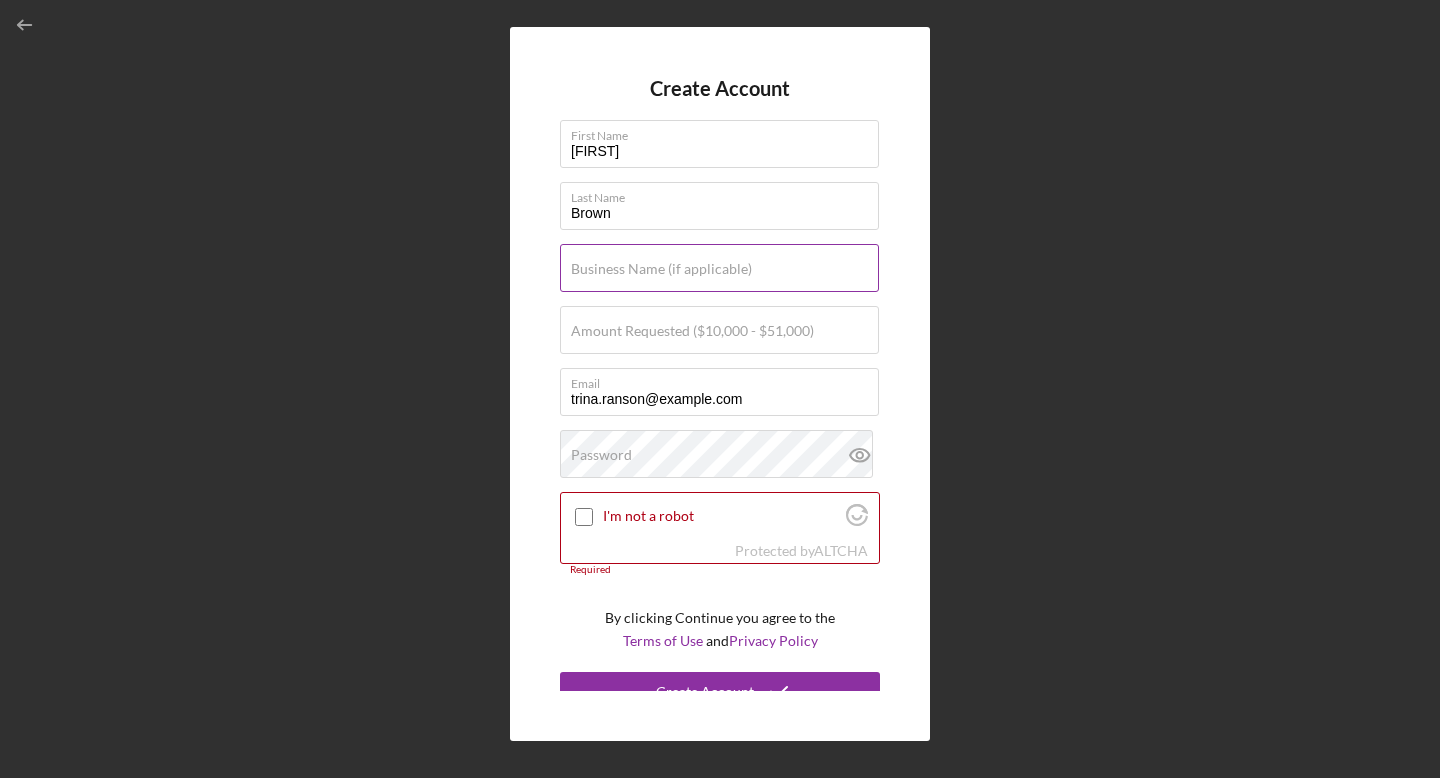click on "Business Name (if applicable)" at bounding box center [661, 269] 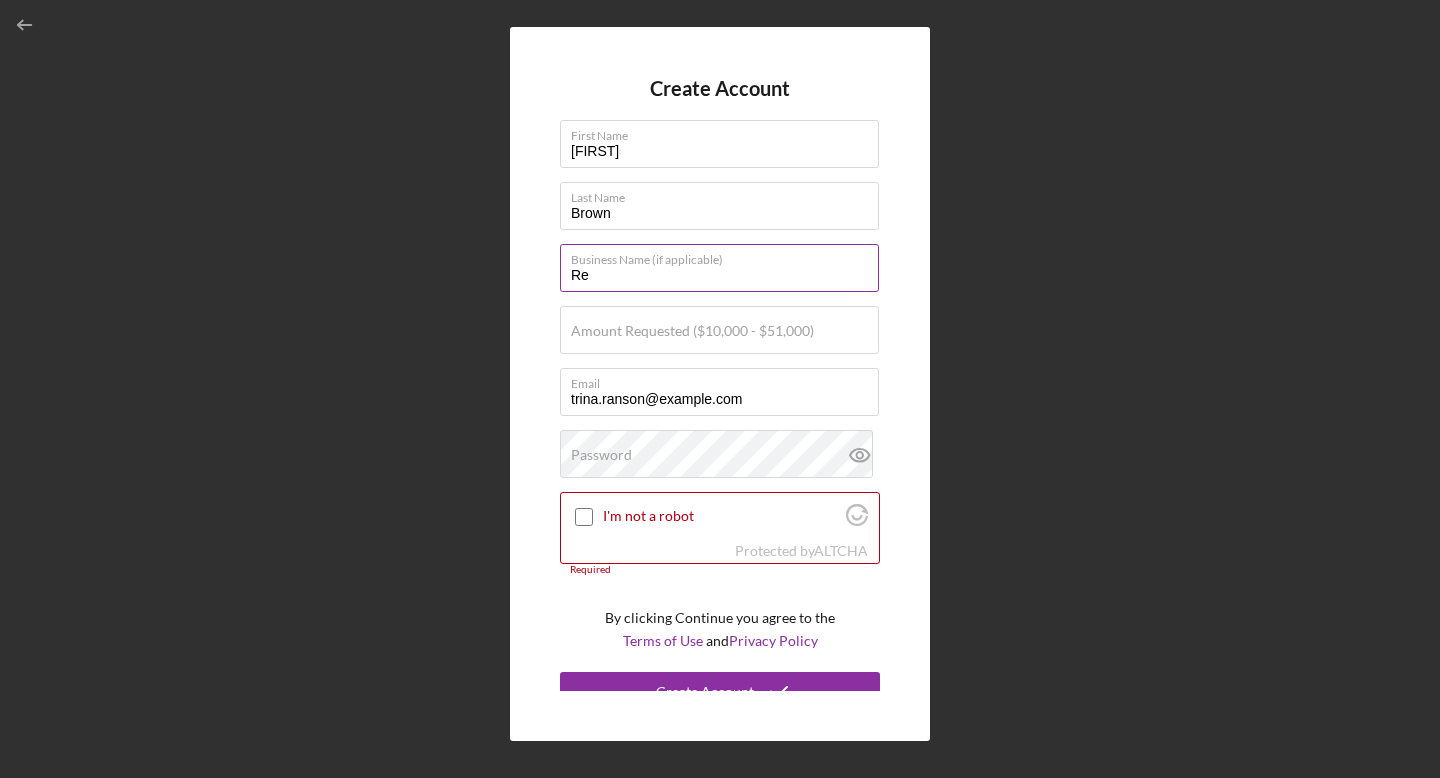 type on "ReDo You Coaching LLC" 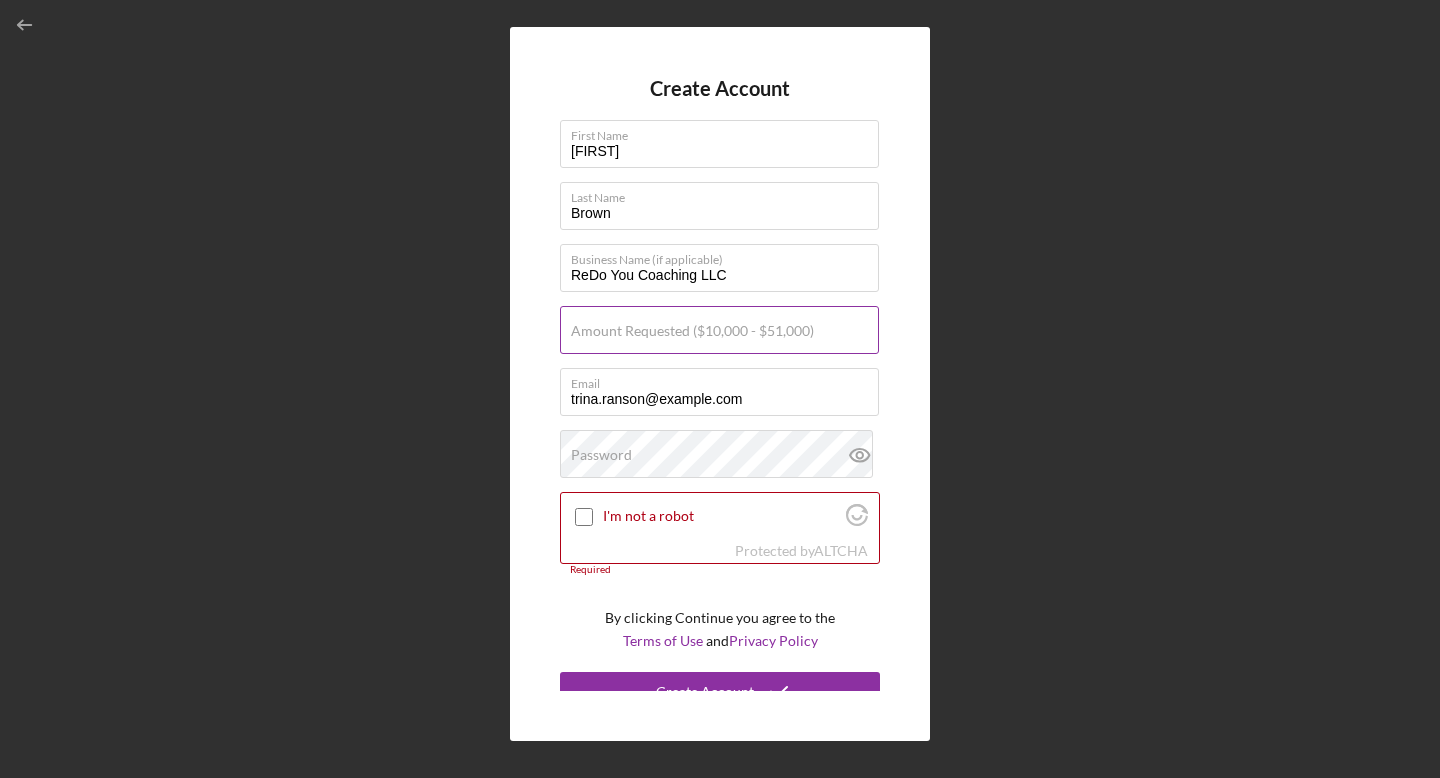 click on "Amount Requested ($10,000 - $51,000)" at bounding box center (692, 331) 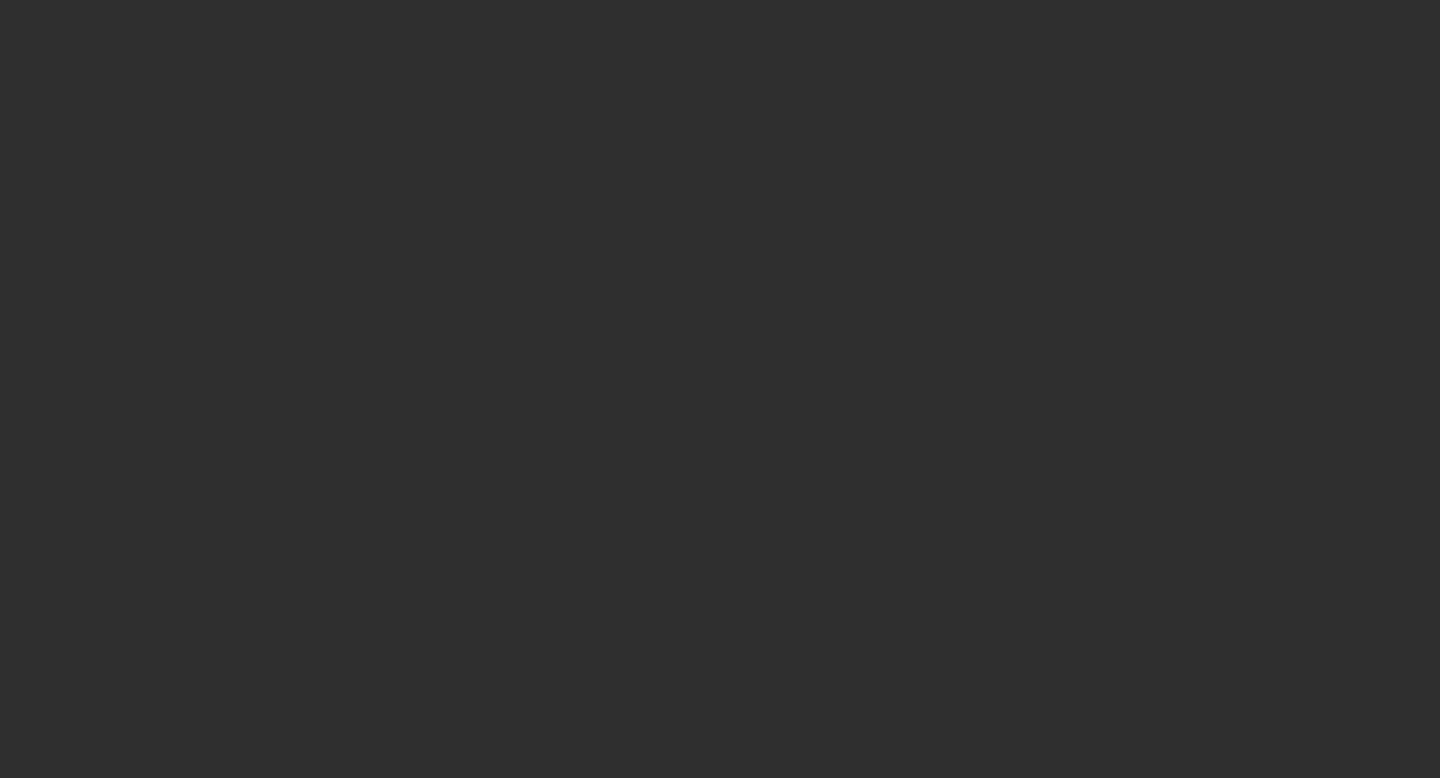 scroll, scrollTop: 0, scrollLeft: 0, axis: both 